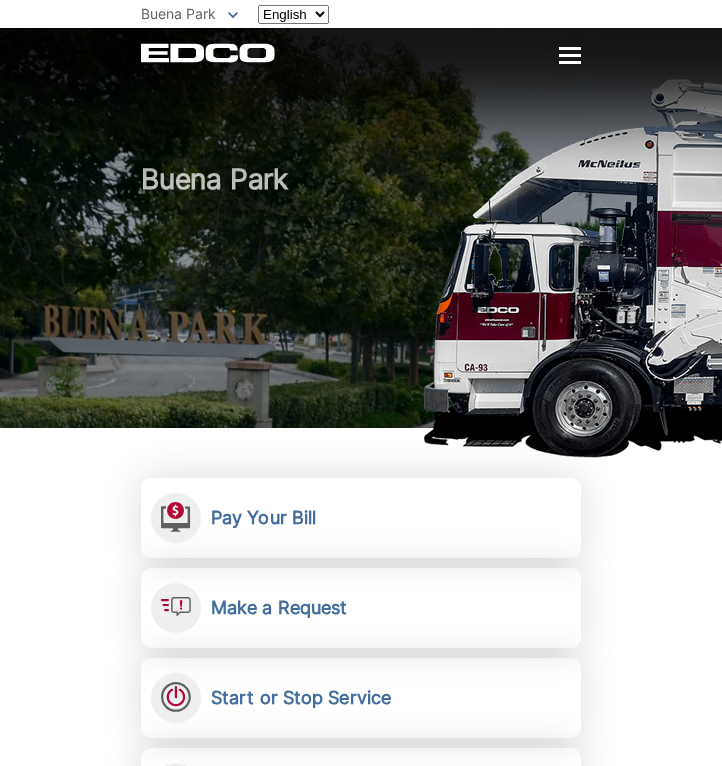 scroll, scrollTop: 0, scrollLeft: 0, axis: both 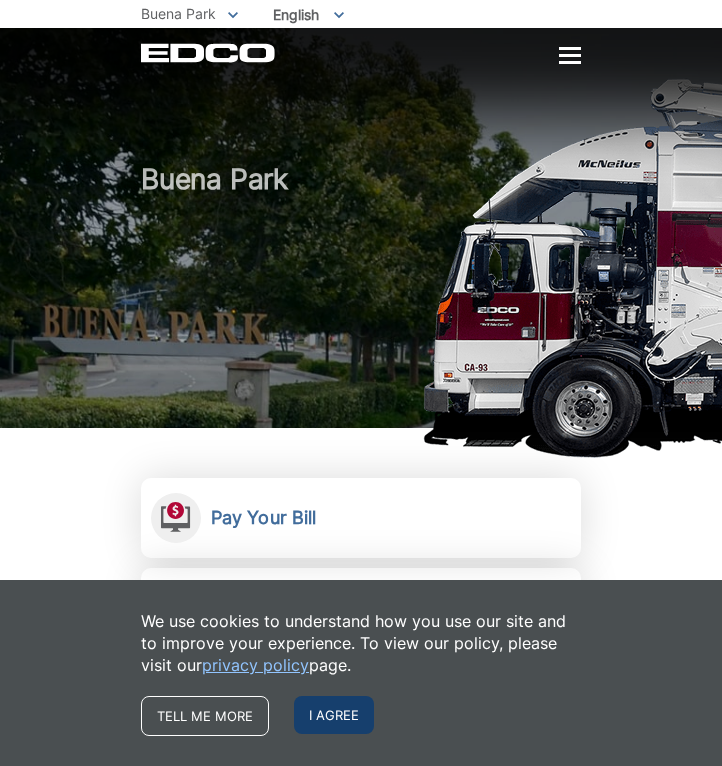 click on "I agree" at bounding box center (334, 715) 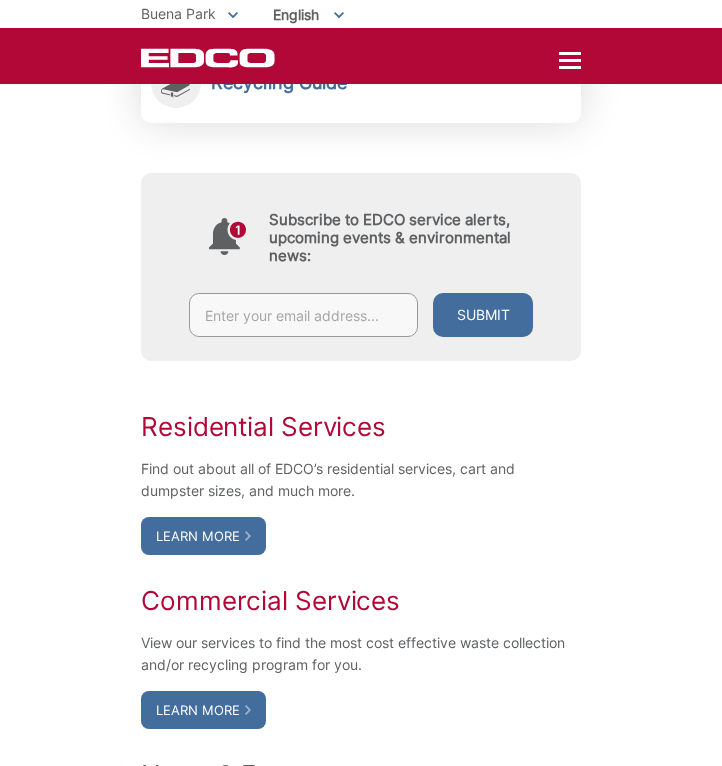 scroll, scrollTop: 797, scrollLeft: 0, axis: vertical 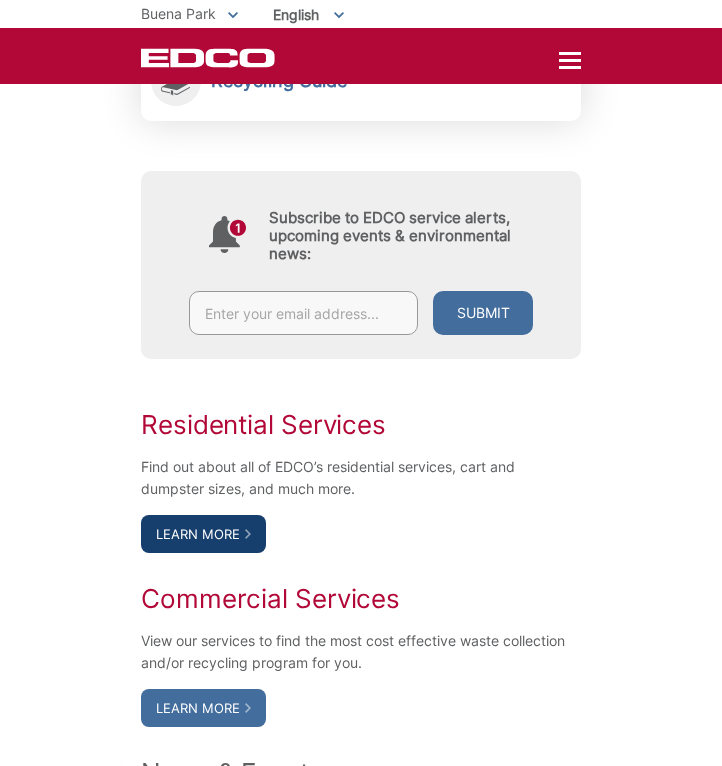 click on "Learn More" at bounding box center [203, 534] 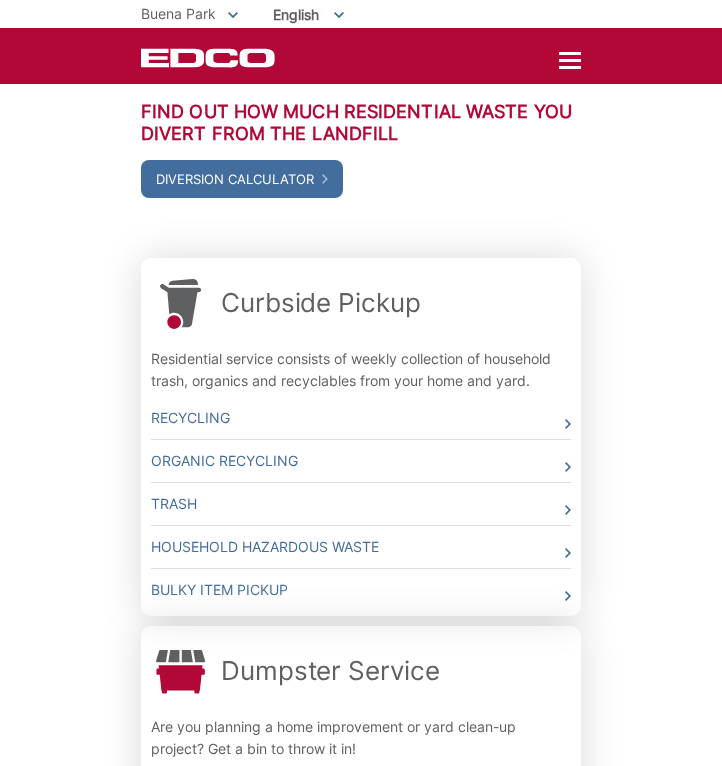 scroll, scrollTop: 489, scrollLeft: 0, axis: vertical 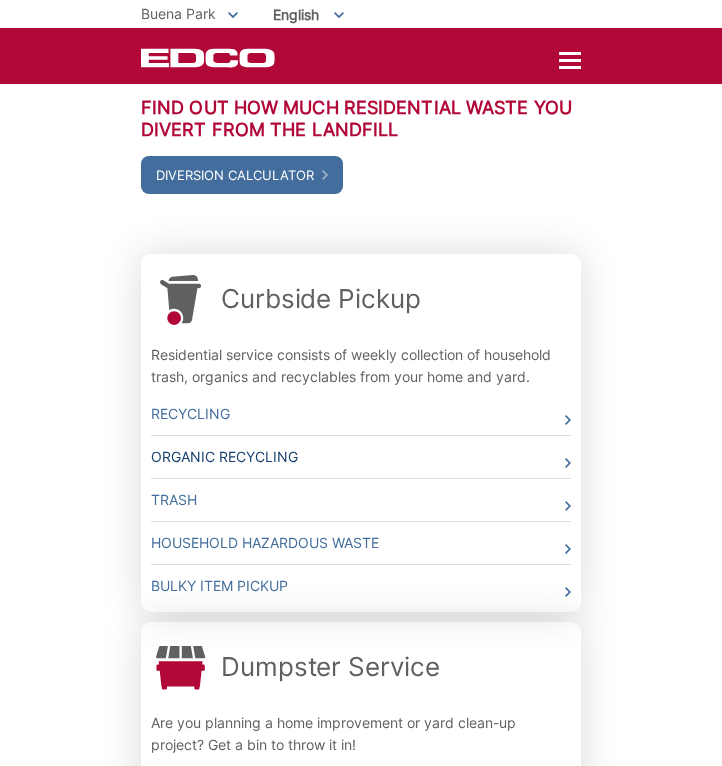 click on "Organic Recycling" at bounding box center [361, 457] 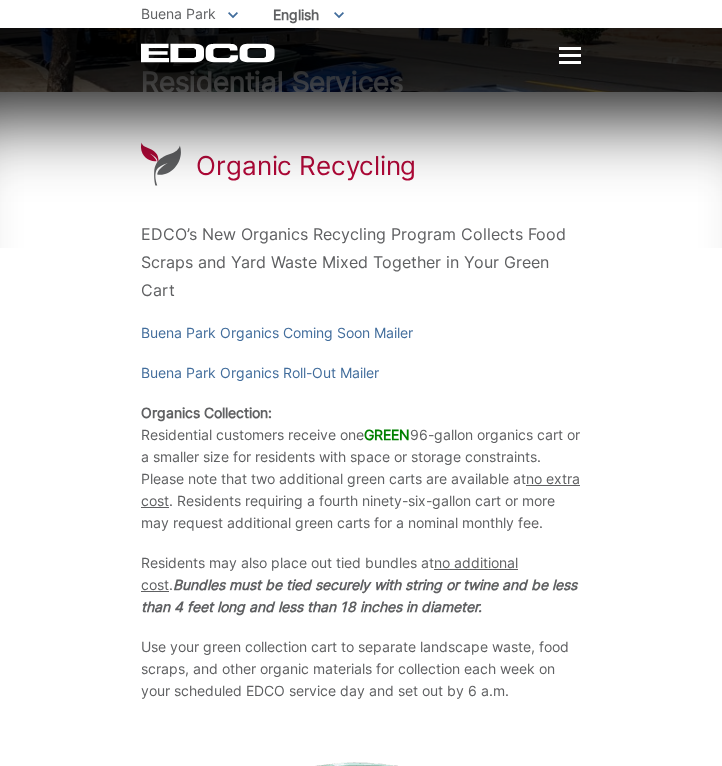 scroll, scrollTop: 55, scrollLeft: 0, axis: vertical 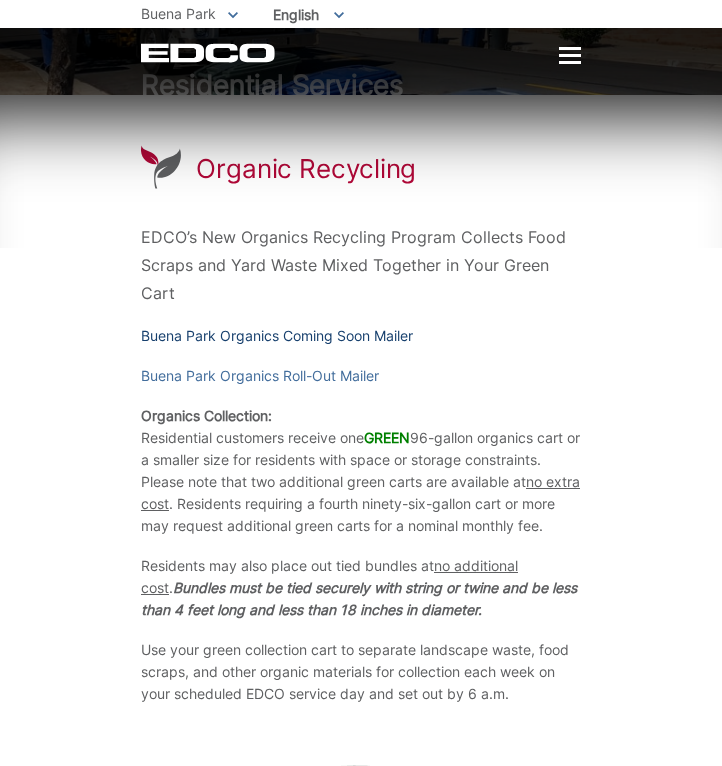 click on "[CITY] Organics Coming Soon Mailer" at bounding box center [277, 336] 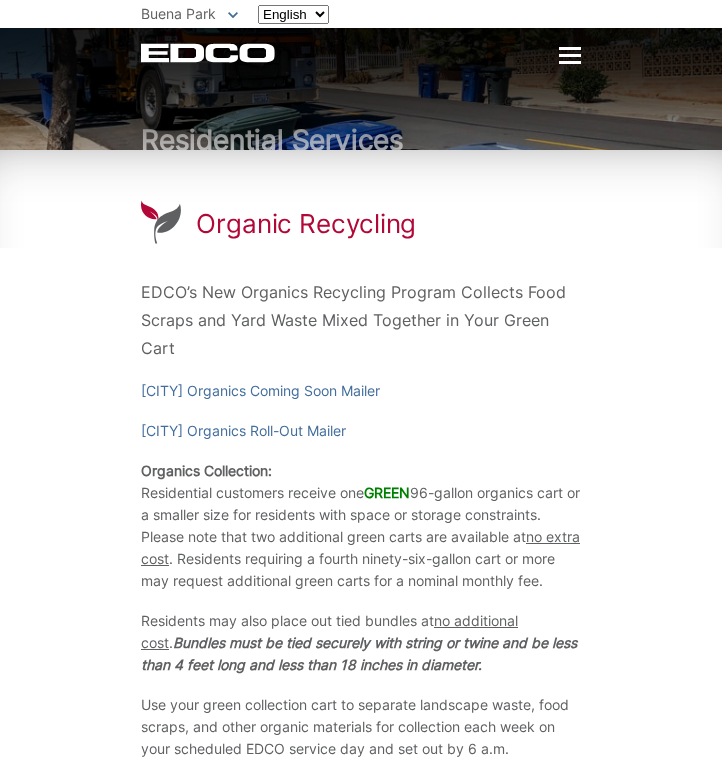 scroll, scrollTop: 55, scrollLeft: 0, axis: vertical 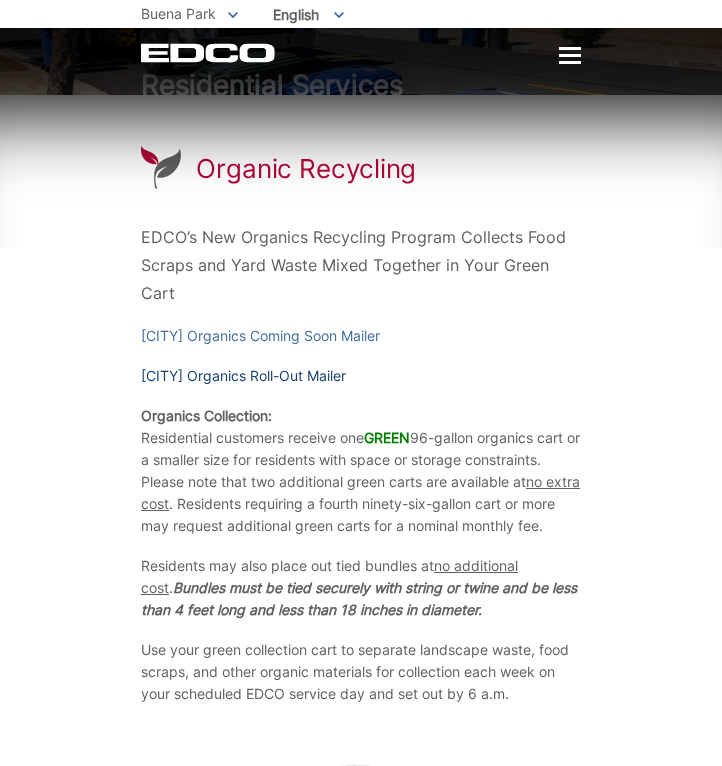 click on "[CITY] Organics Roll-Out Mailer" at bounding box center (243, 376) 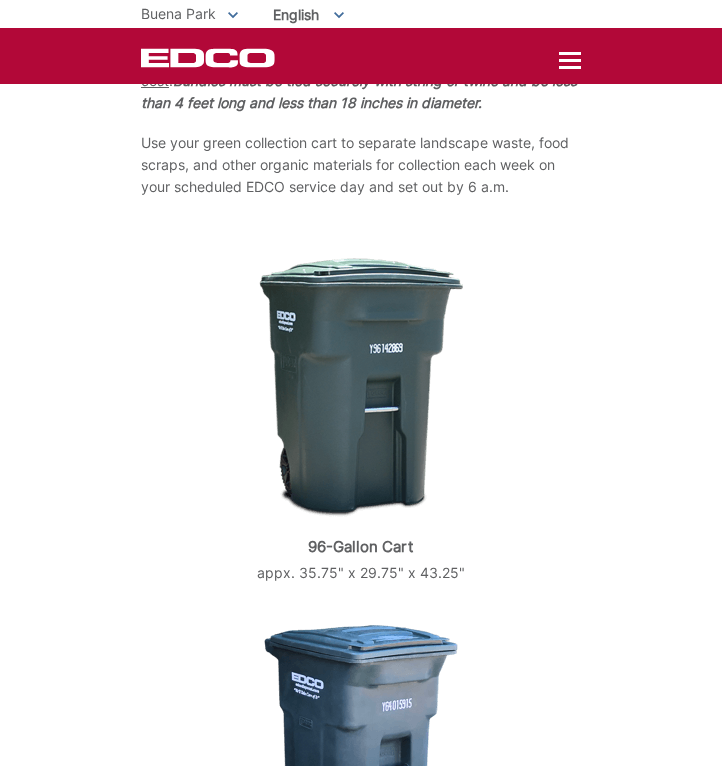scroll, scrollTop: 0, scrollLeft: 0, axis: both 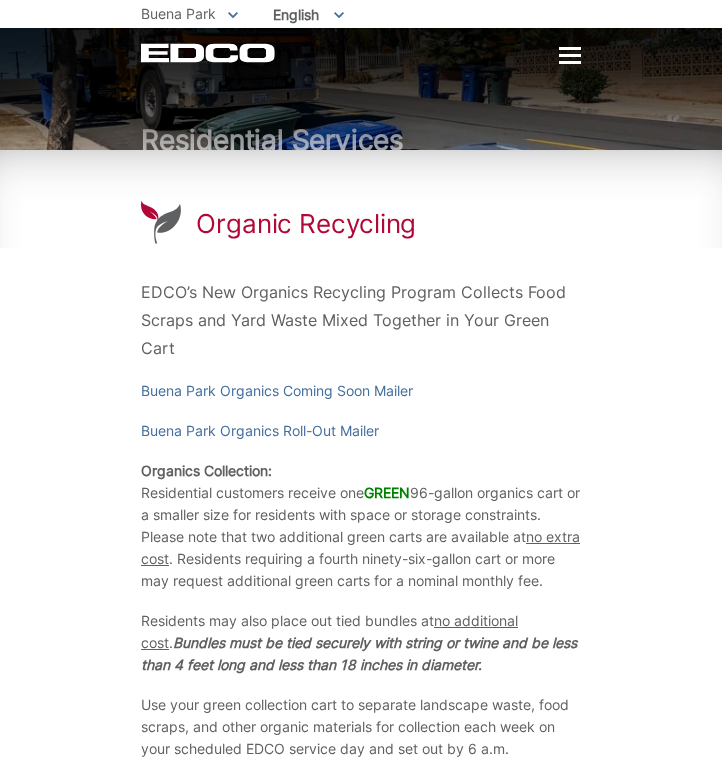 click at bounding box center [570, 55] 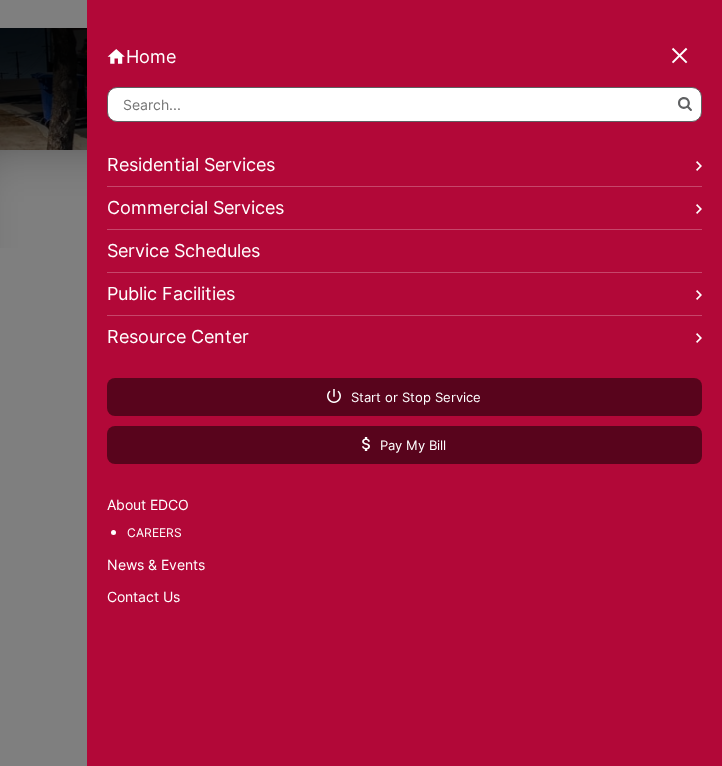click on "Residential Services" at bounding box center (404, 165) 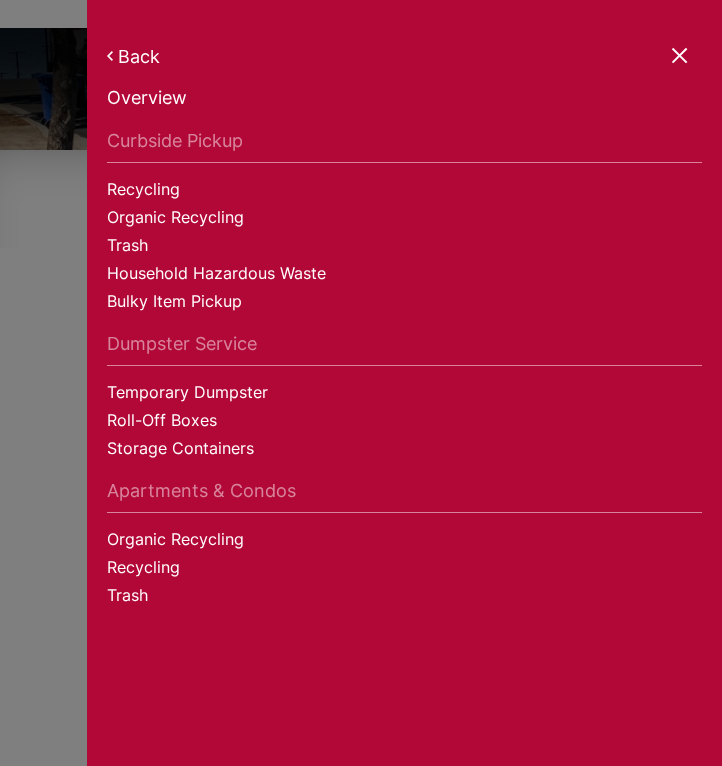click on "Recycling" at bounding box center [404, 192] 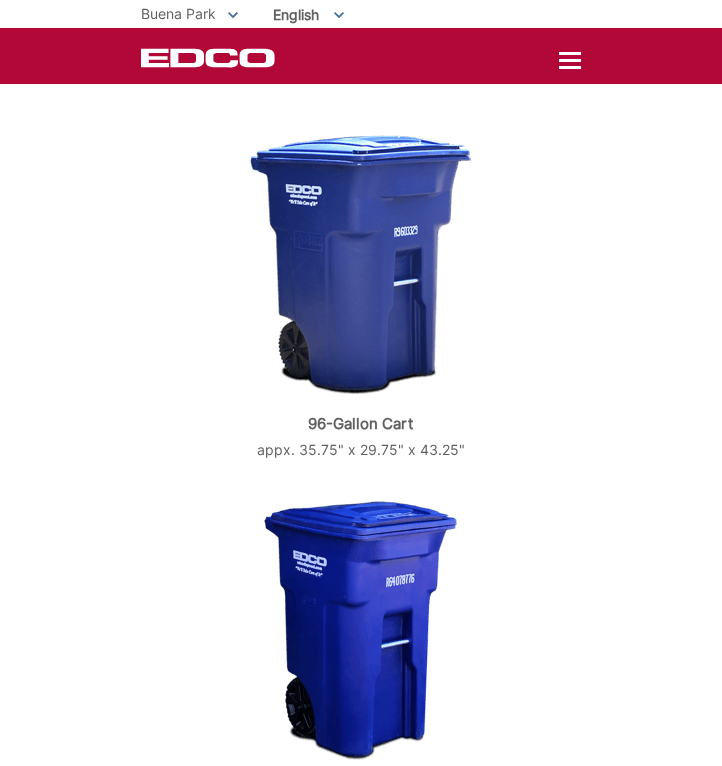 scroll, scrollTop: 0, scrollLeft: 0, axis: both 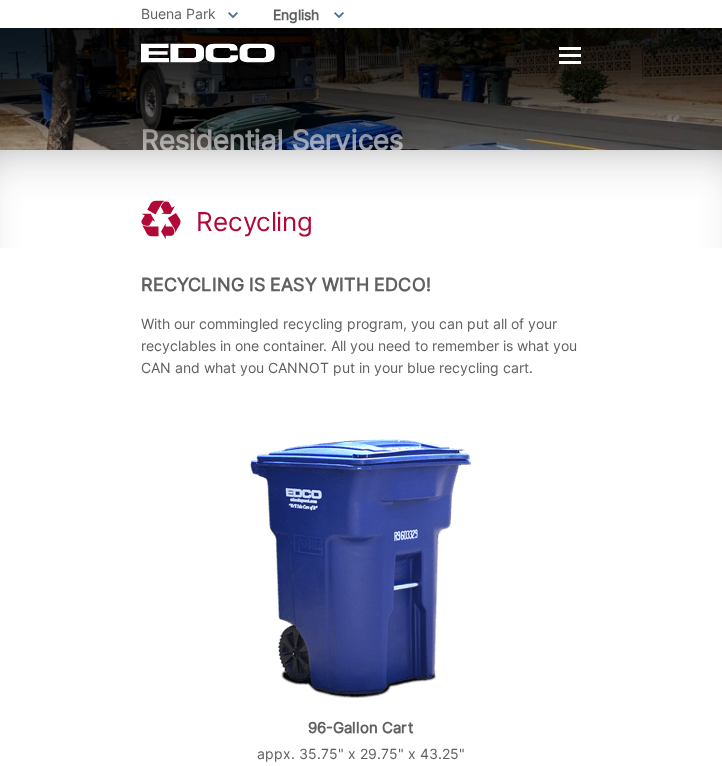 click at bounding box center [570, 56] 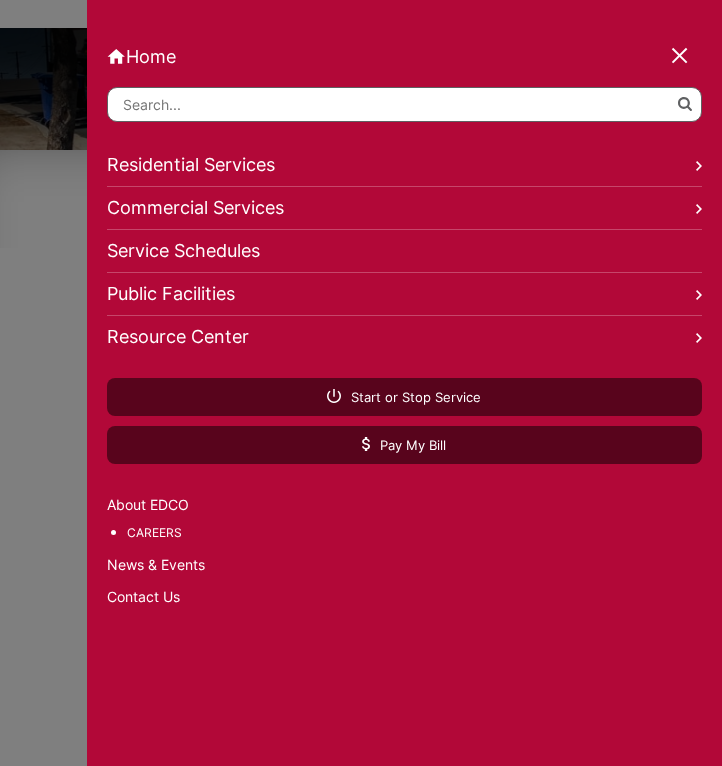 click on "Residential Services" at bounding box center [404, 165] 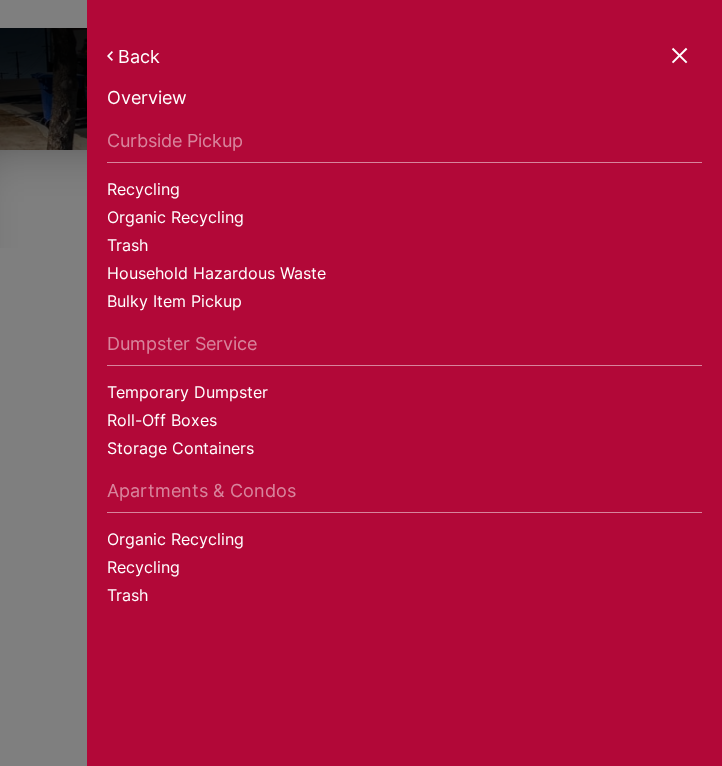click on "Curbside Pickup" at bounding box center [404, 146] 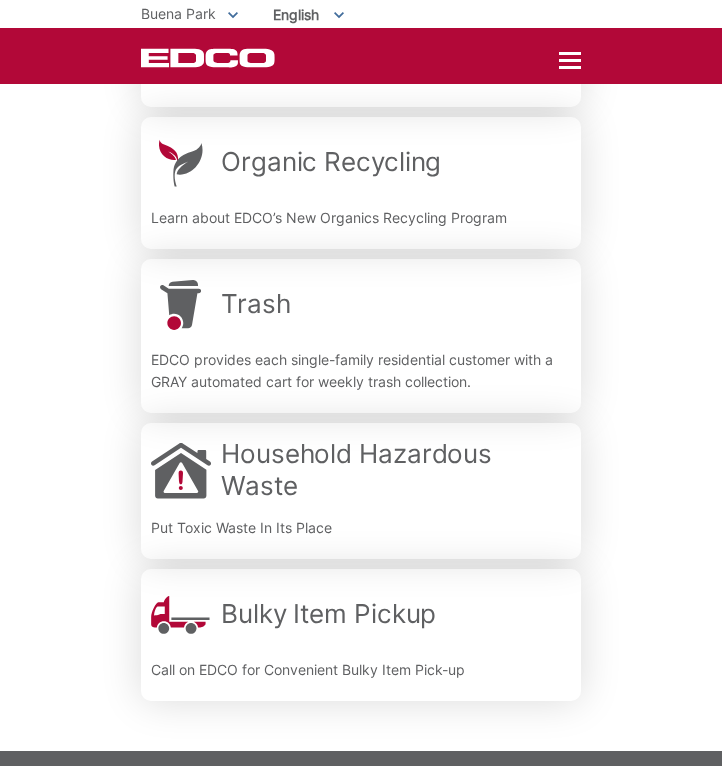 scroll, scrollTop: 390, scrollLeft: 0, axis: vertical 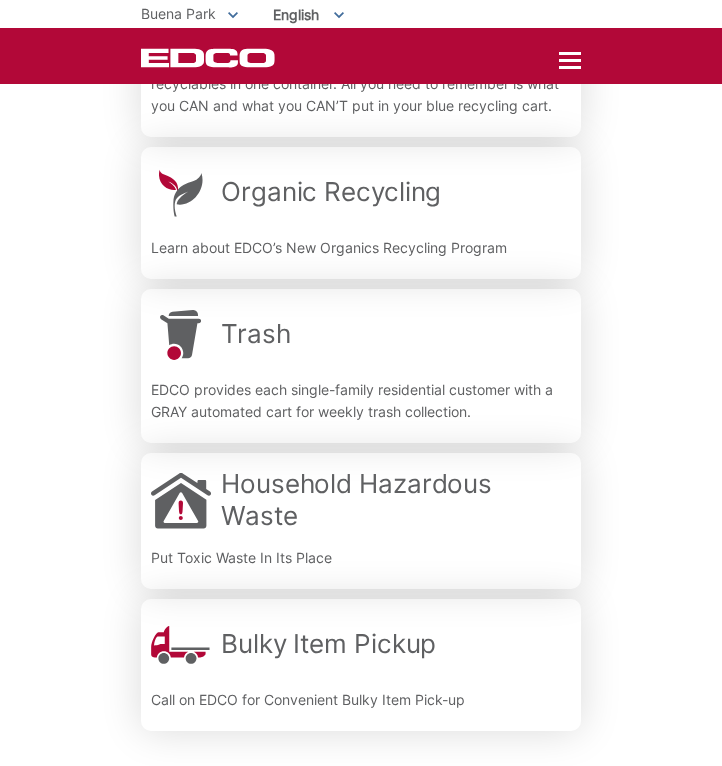 click on "Trash" at bounding box center (256, 334) 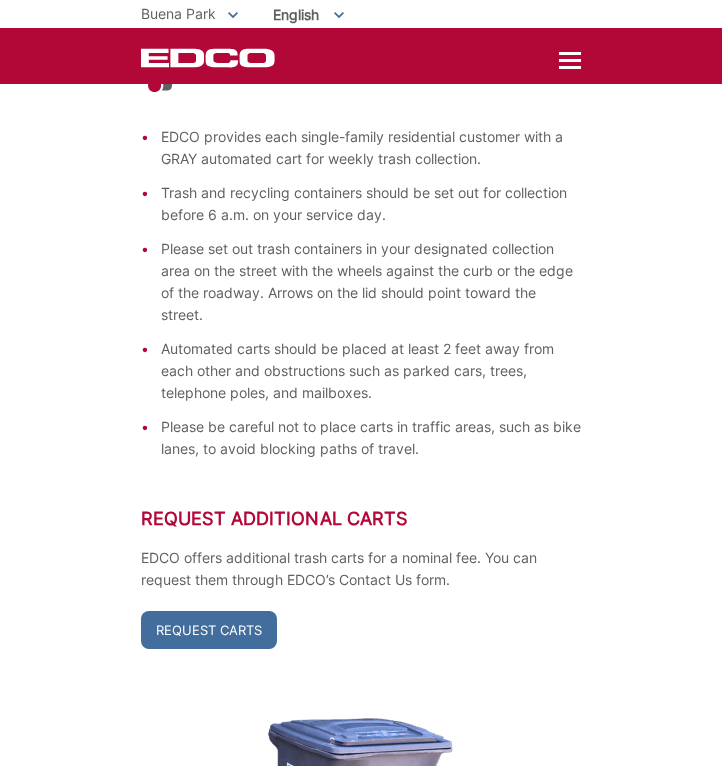 scroll, scrollTop: 0, scrollLeft: 0, axis: both 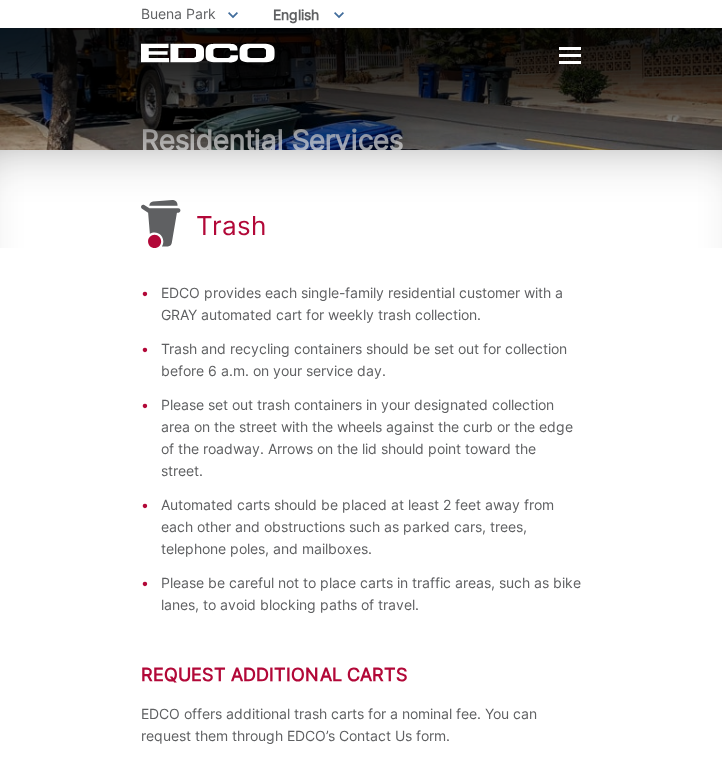 click 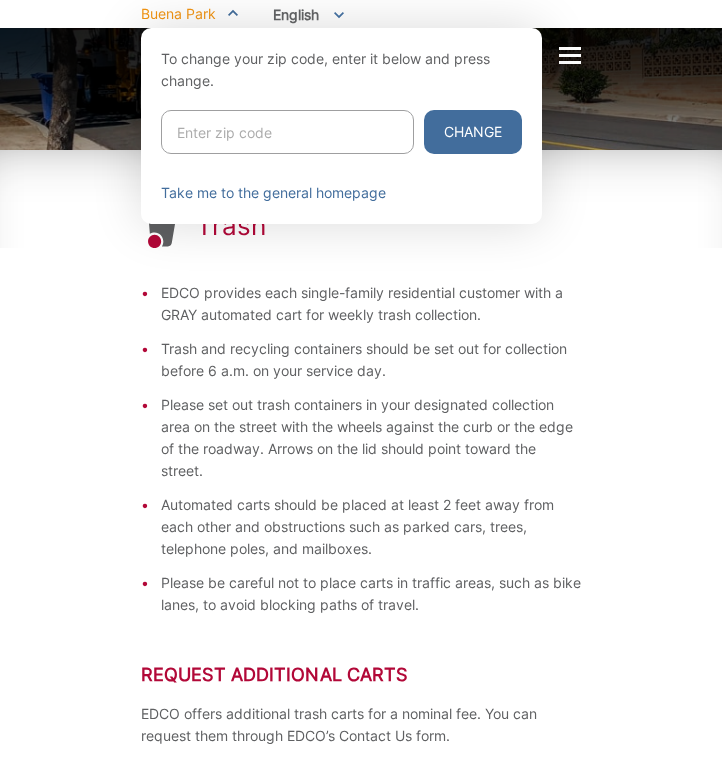 click at bounding box center (361, 411) 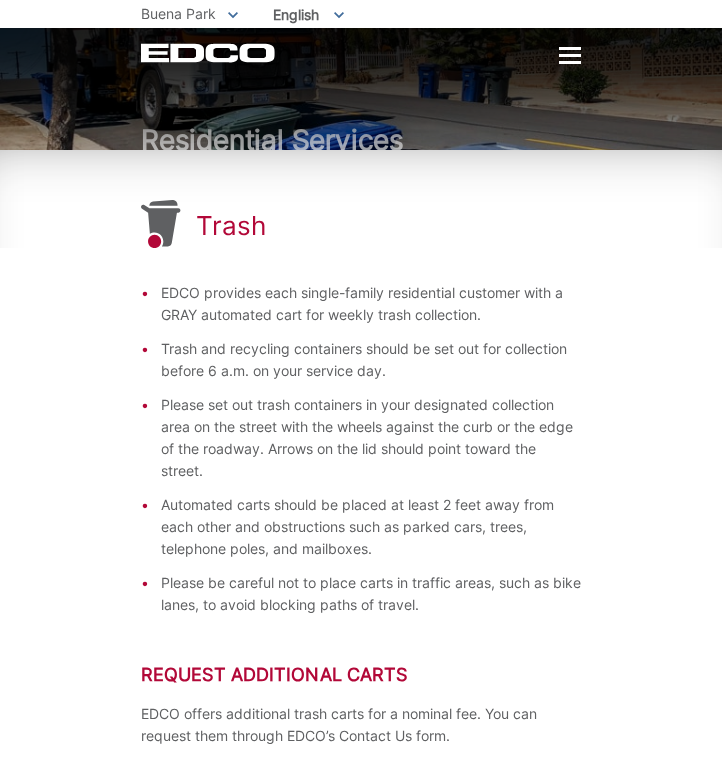 click at bounding box center [570, 56] 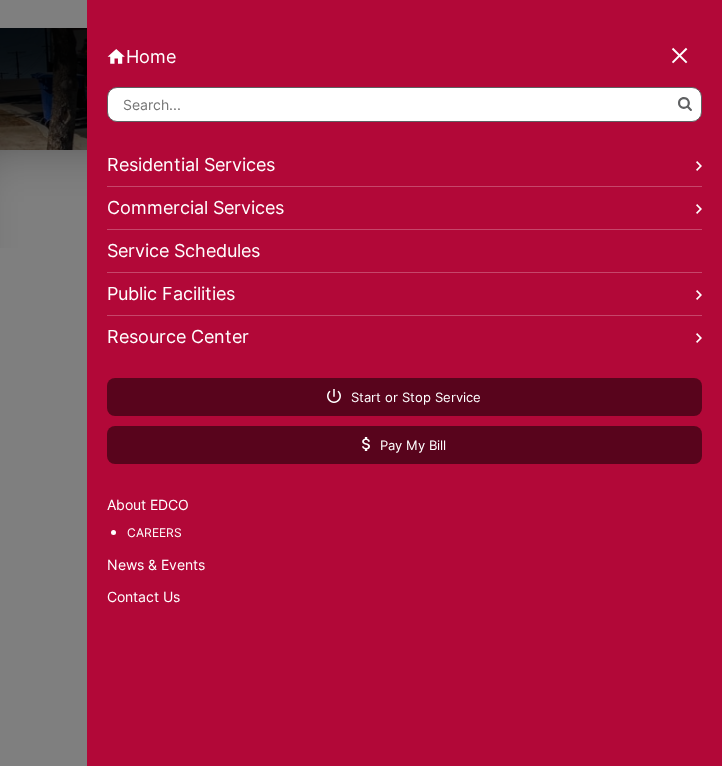 click on "Residential Services" at bounding box center [404, 165] 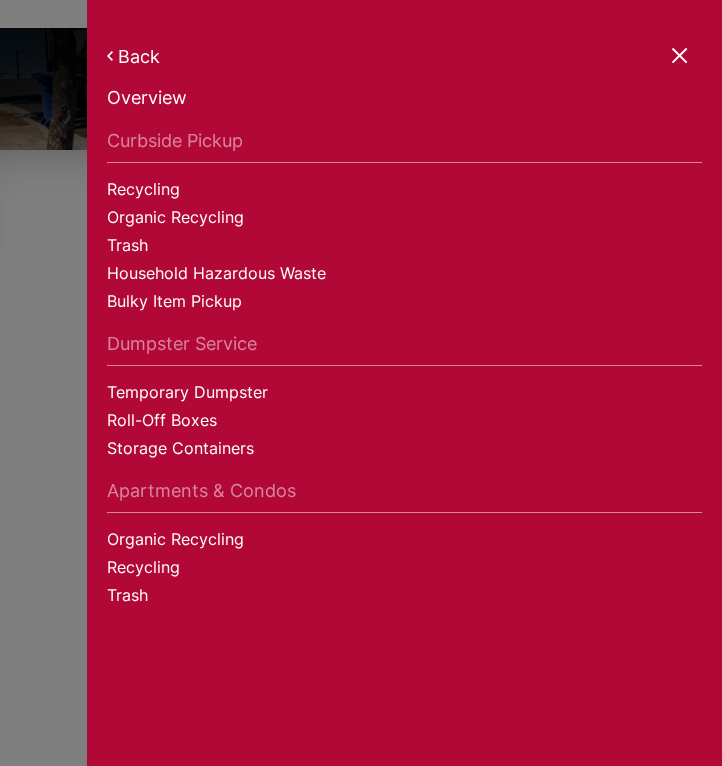 click at bounding box center (681, 57) 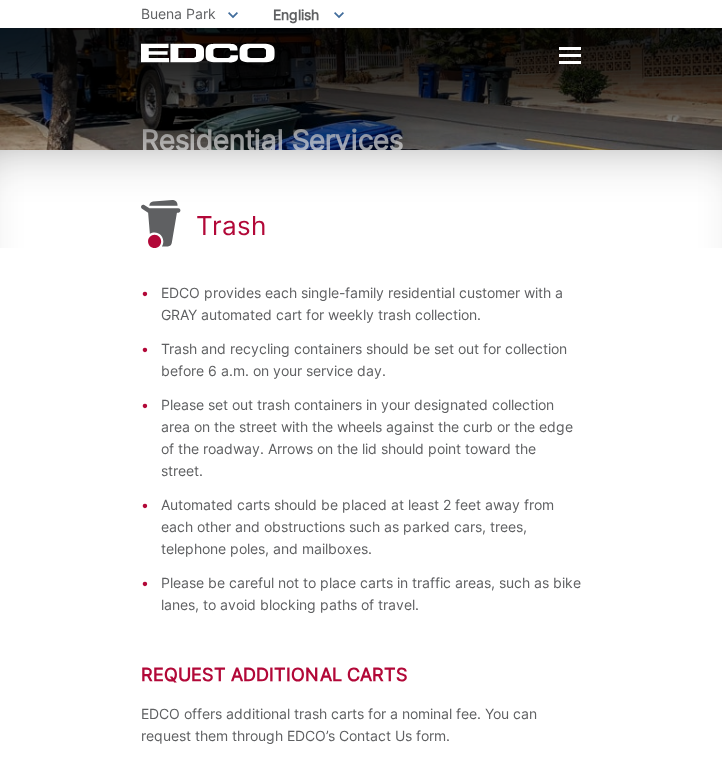click on "EDCO Logo
Home
Residential Services
Curbside Pickup
Recycling
Organic Recycling
Trash
Household Hazardous Waste
Bulky Item Pickup
Dumpster Service
Temporary Dumpster
Roll-Off Boxes
Storage Containers
Apartments & Condos
Organic Recycling
Recycling
Trash
Commercial Services
Commercial Services
Recycling
Organic Recycling
Trash
Roll-Off Boxes" at bounding box center [361, 45] 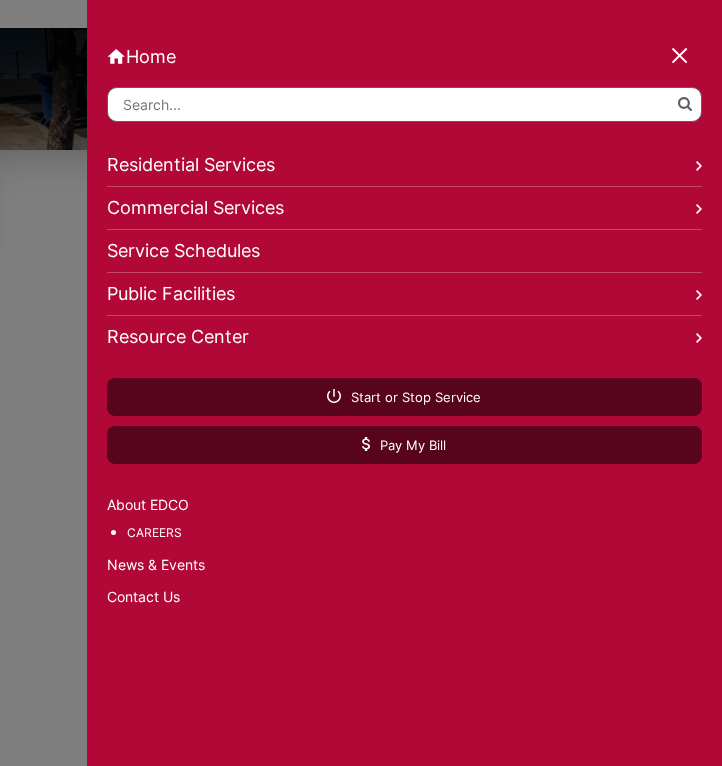 click on "Service Schedules" at bounding box center (404, 251) 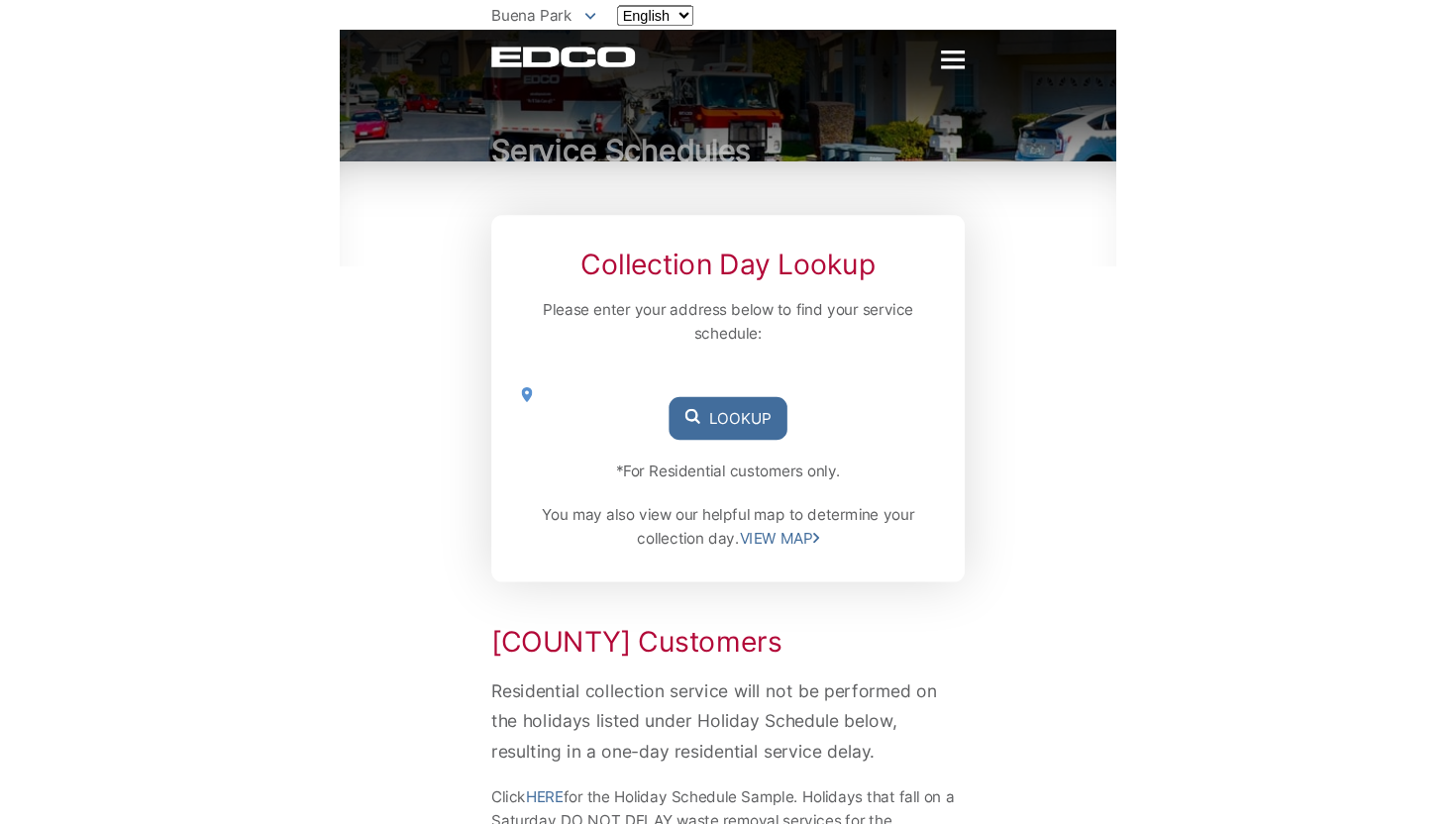 scroll, scrollTop: 0, scrollLeft: 0, axis: both 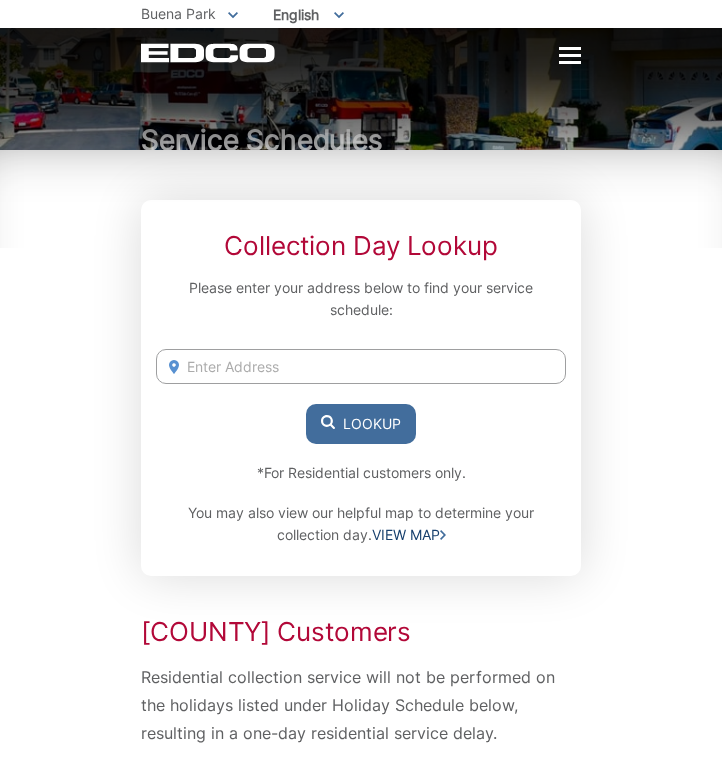click on "VIEW MAP" at bounding box center (409, 535) 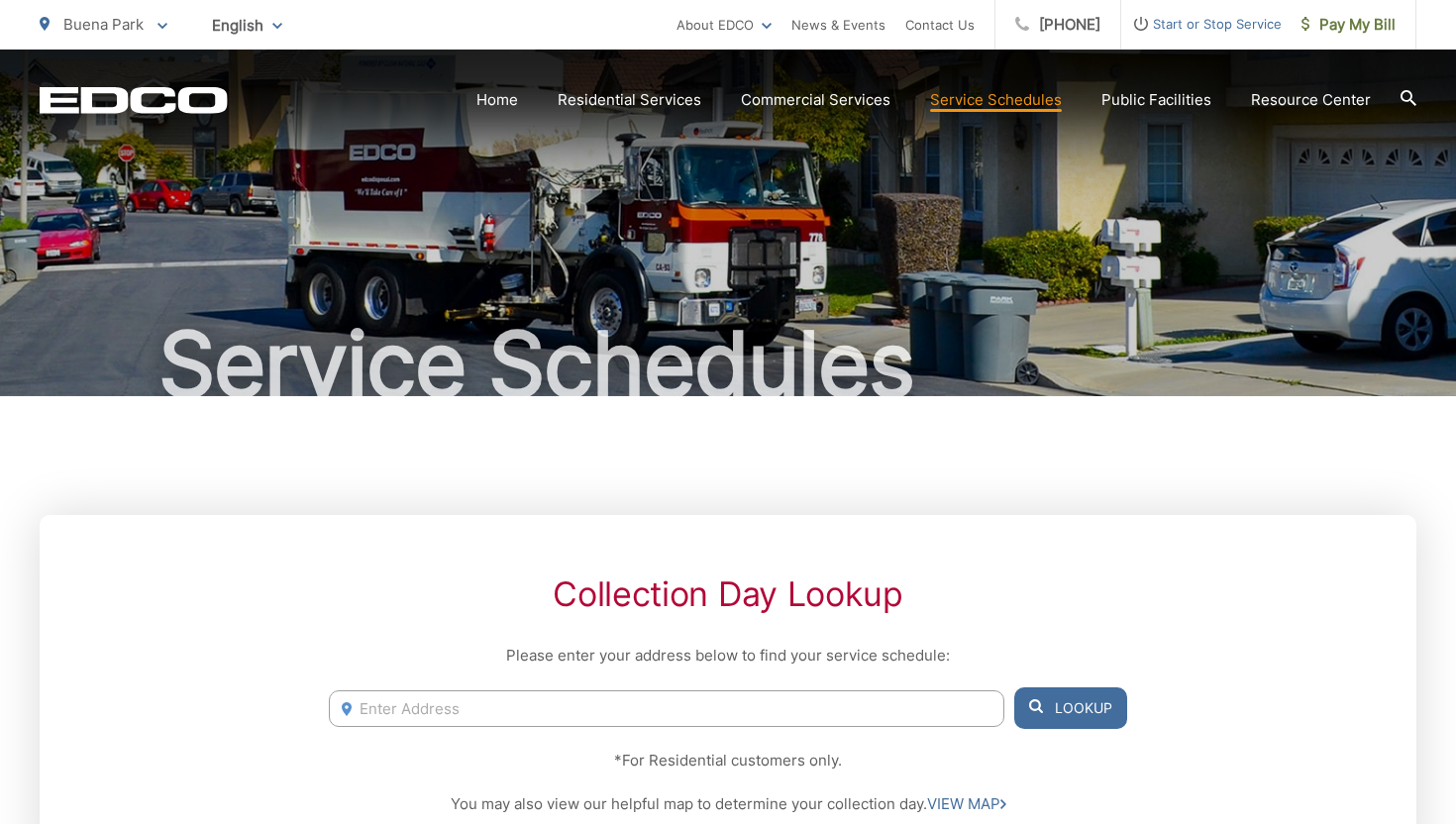 click on "Buena Park" at bounding box center (103, 24) 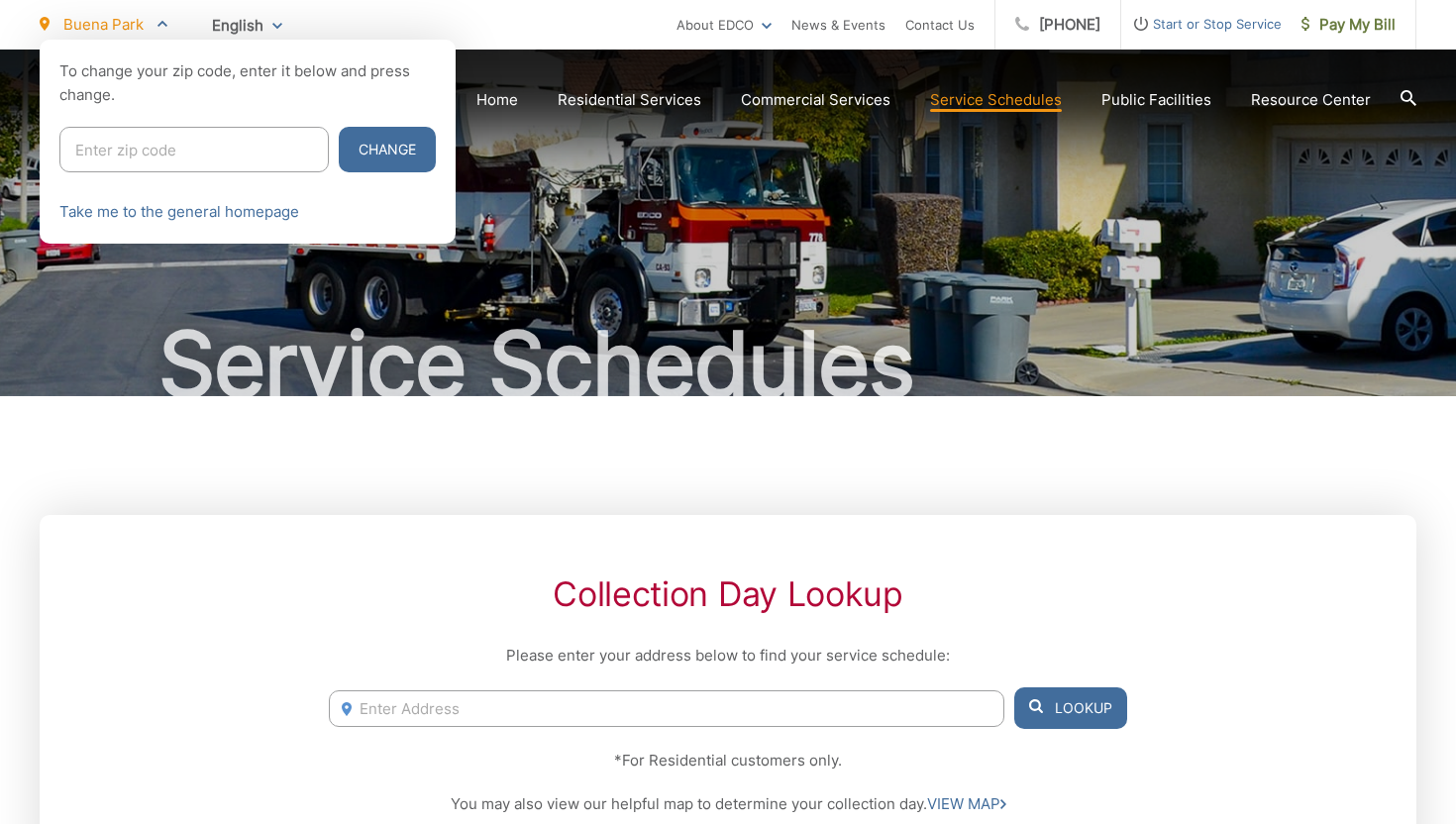 click at bounding box center [194, 150] 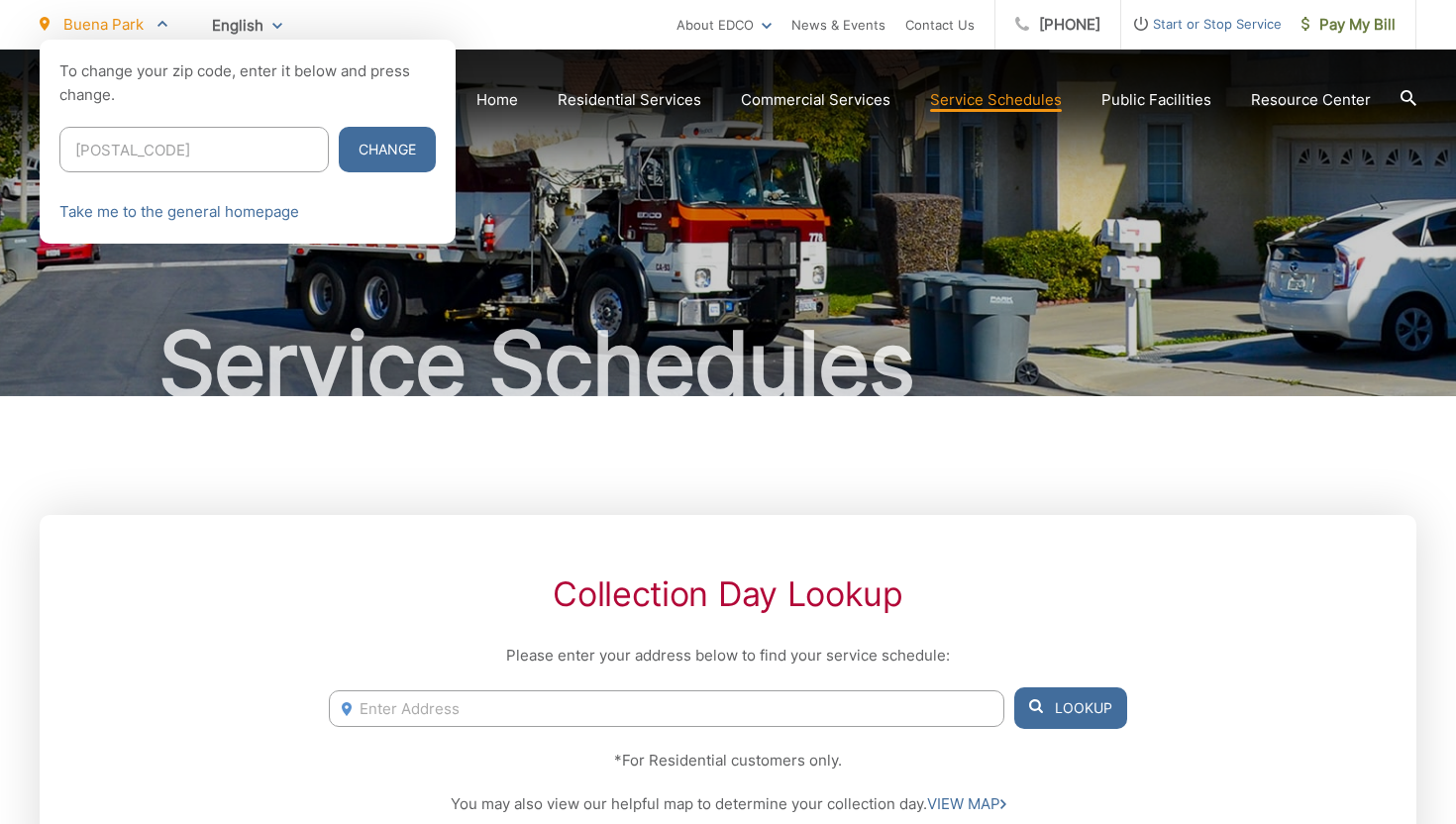 click on "Change" at bounding box center (387, 150) 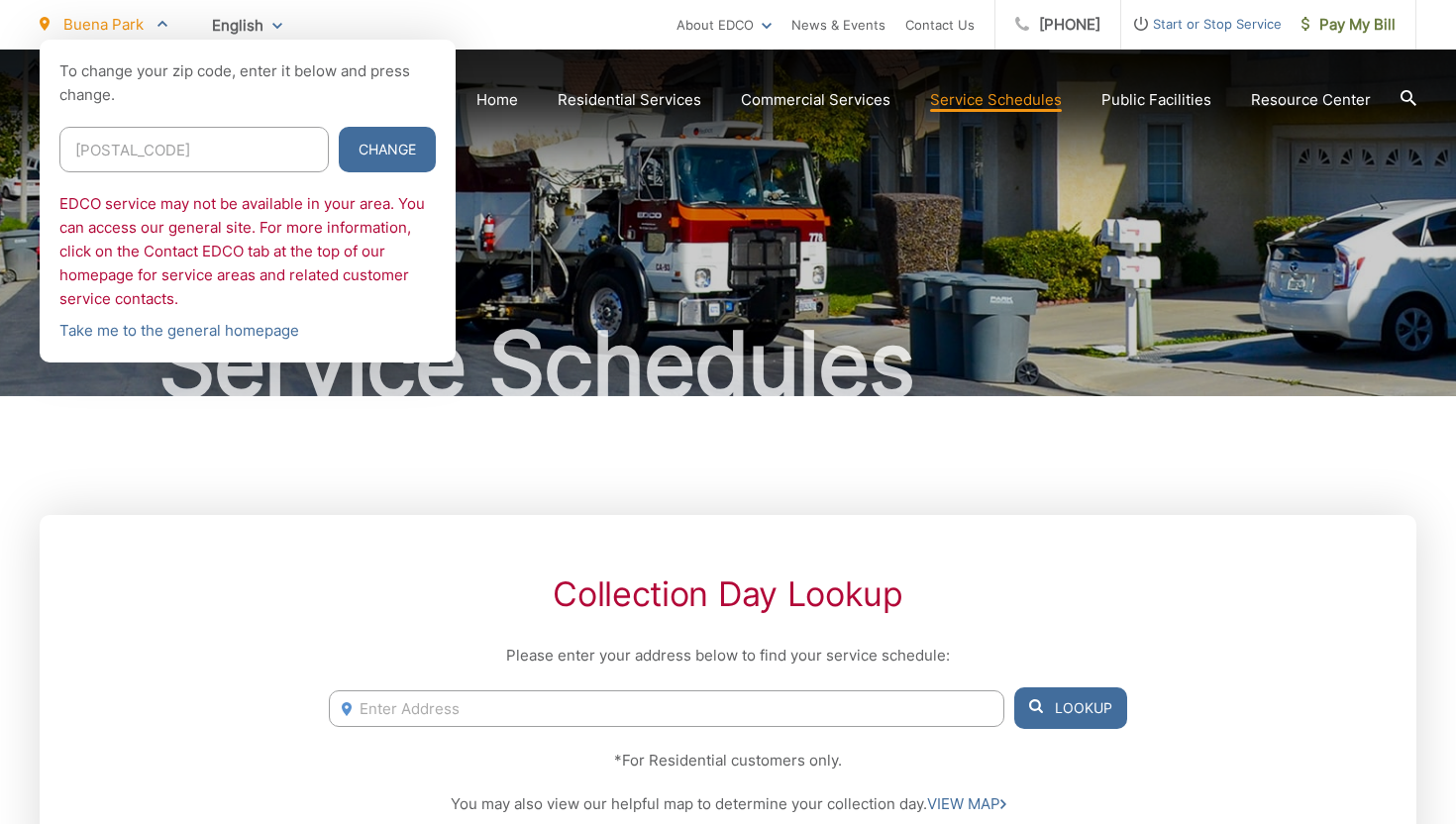 click on "Change" at bounding box center [387, 150] 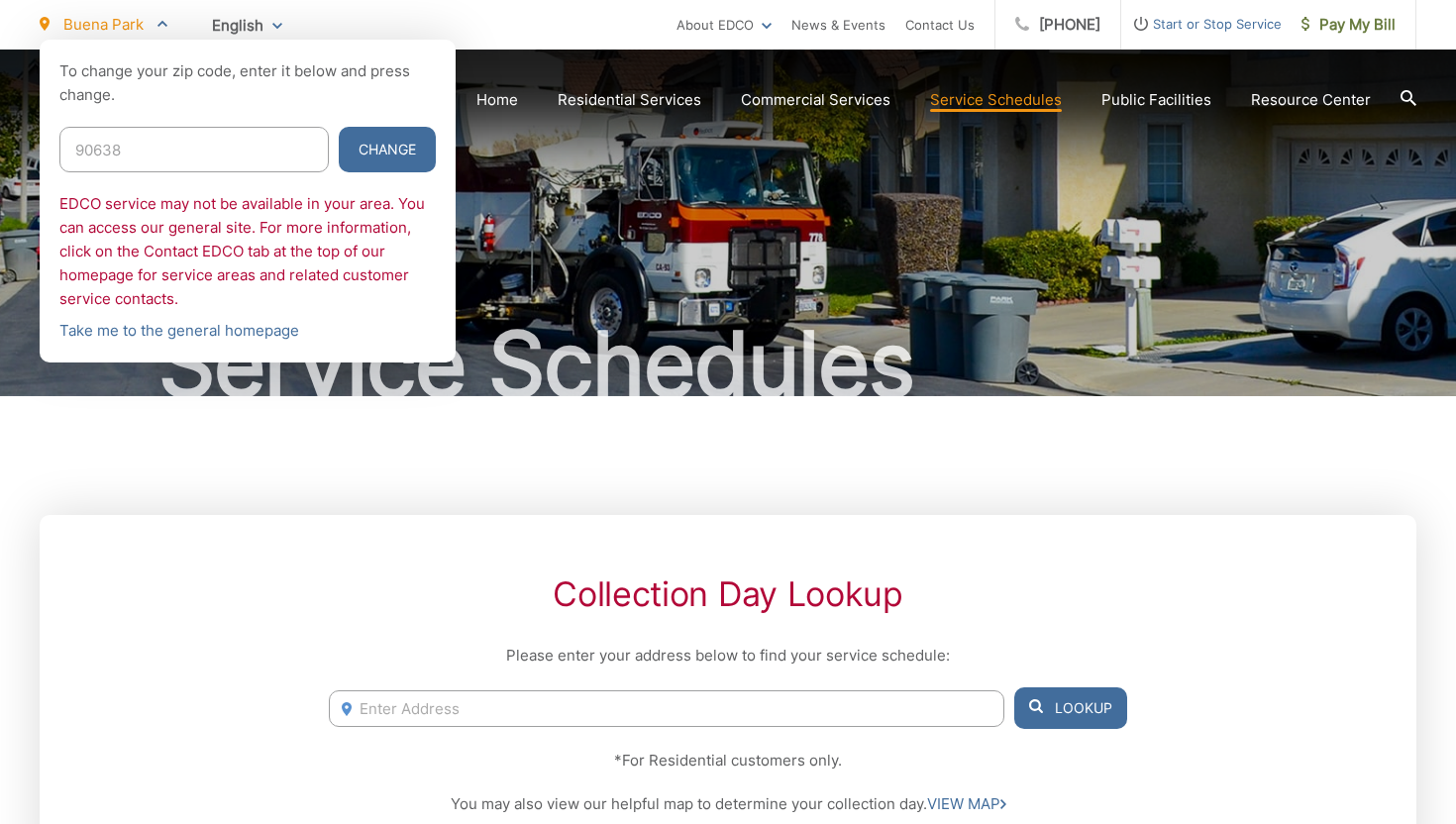type on "90638" 